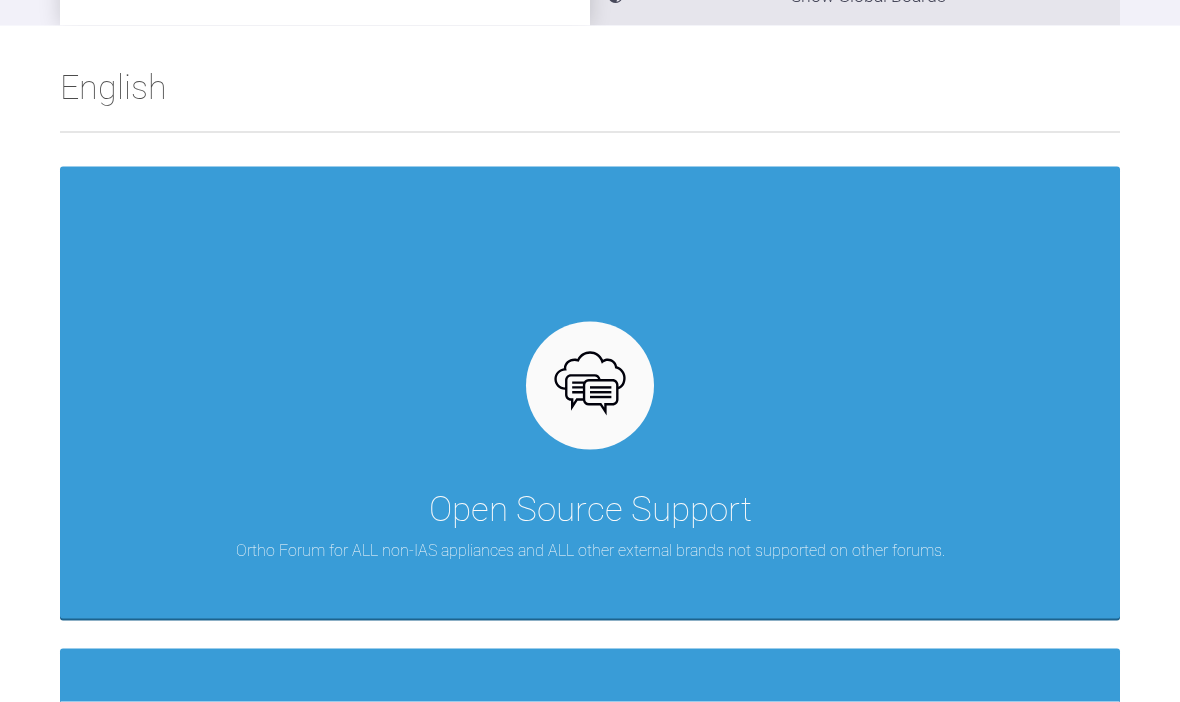 scroll, scrollTop: 218, scrollLeft: 0, axis: vertical 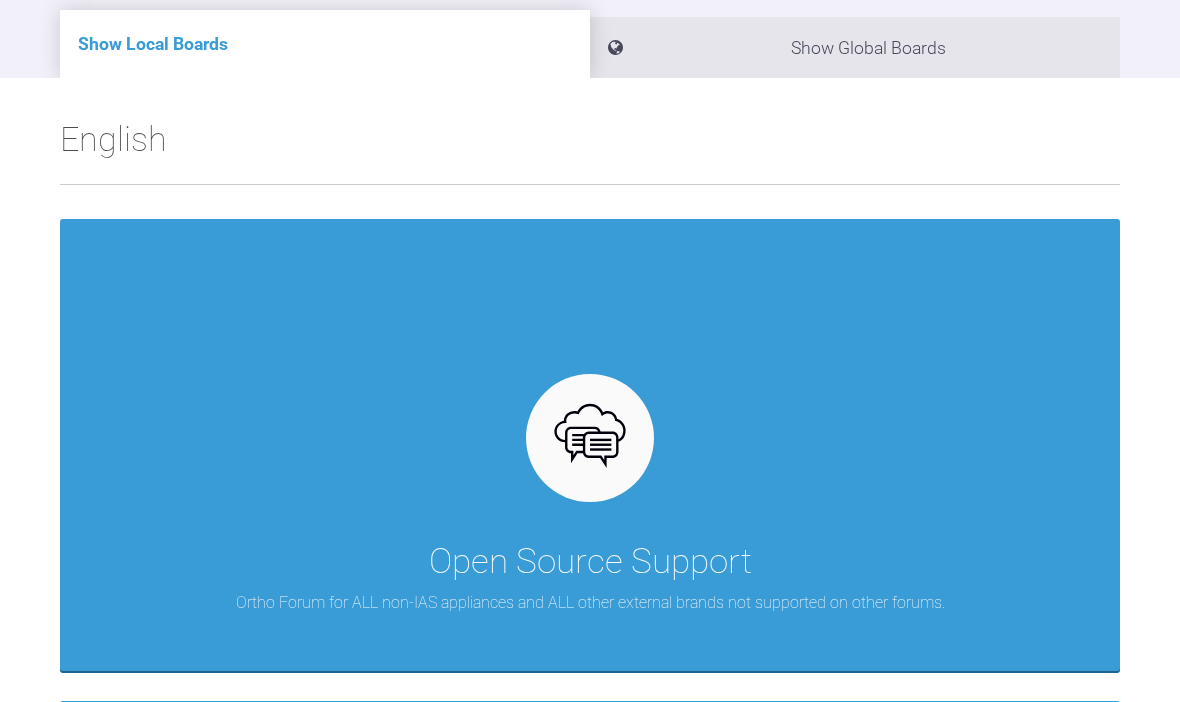 click on "Open Source Support Ortho Forum for ALL non-IAS appliances and ALL other external brands not supported on other forums." at bounding box center [590, 445] 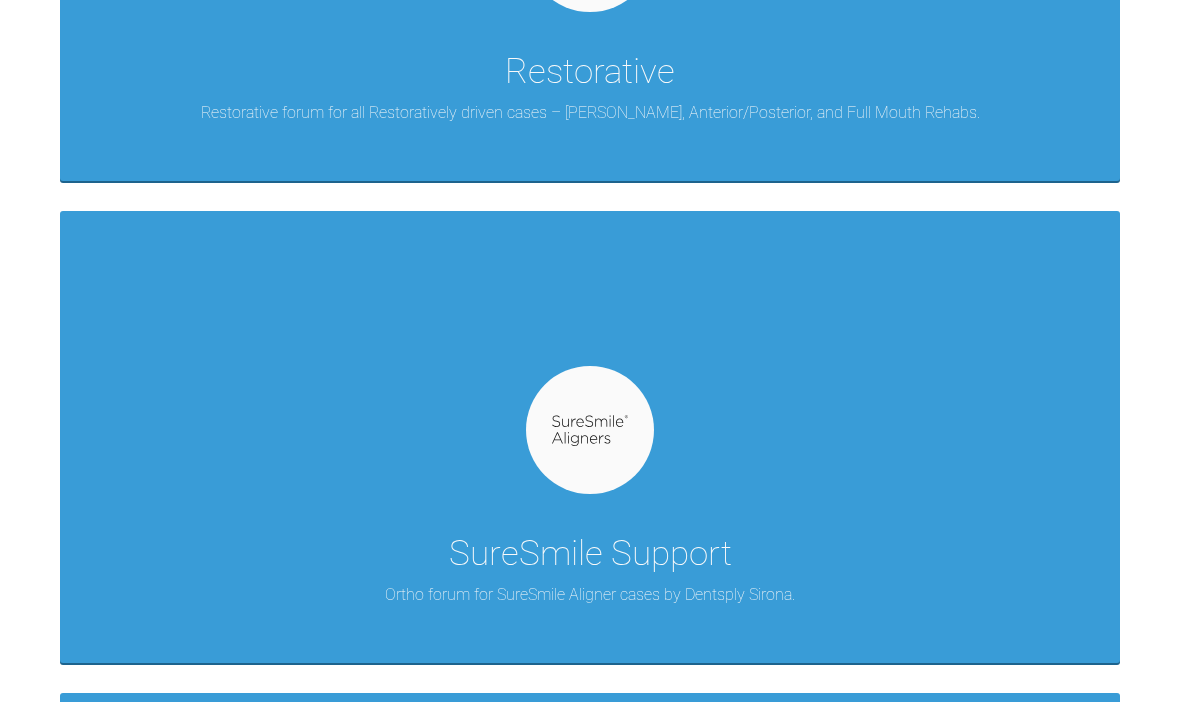 scroll, scrollTop: 1215, scrollLeft: 0, axis: vertical 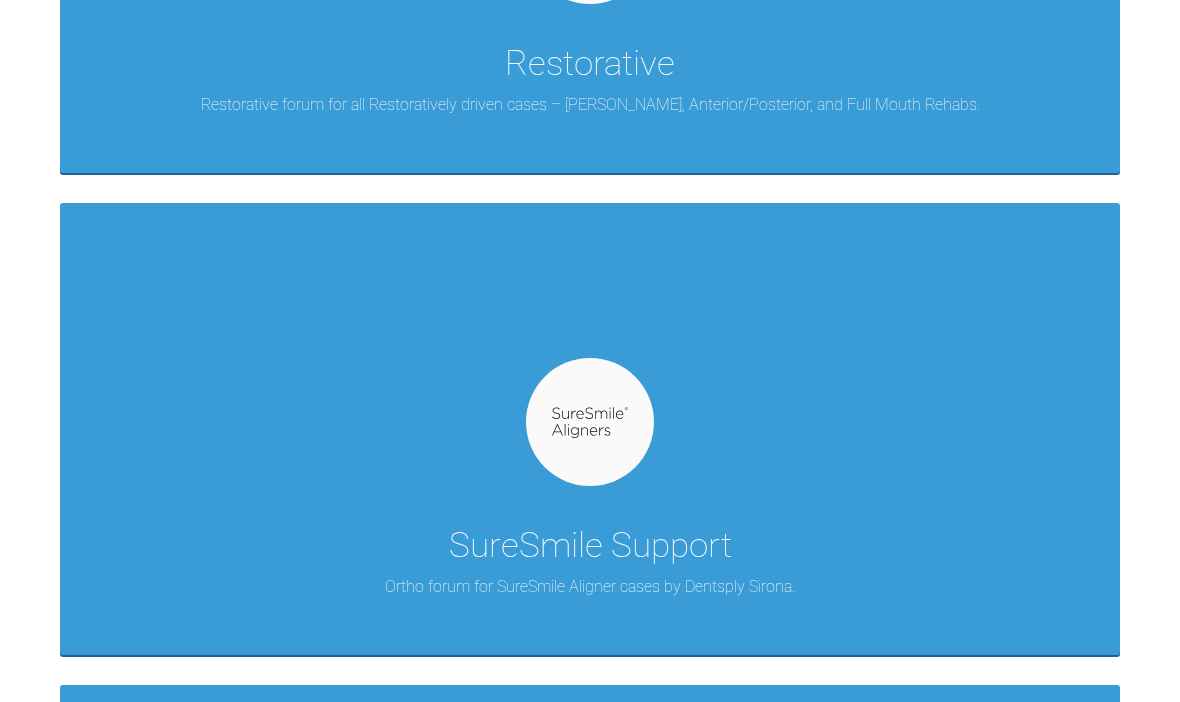click on "SureSmile Support Ortho forum for SureSmile Aligner cases by Dentsply Sirona." at bounding box center [590, 429] 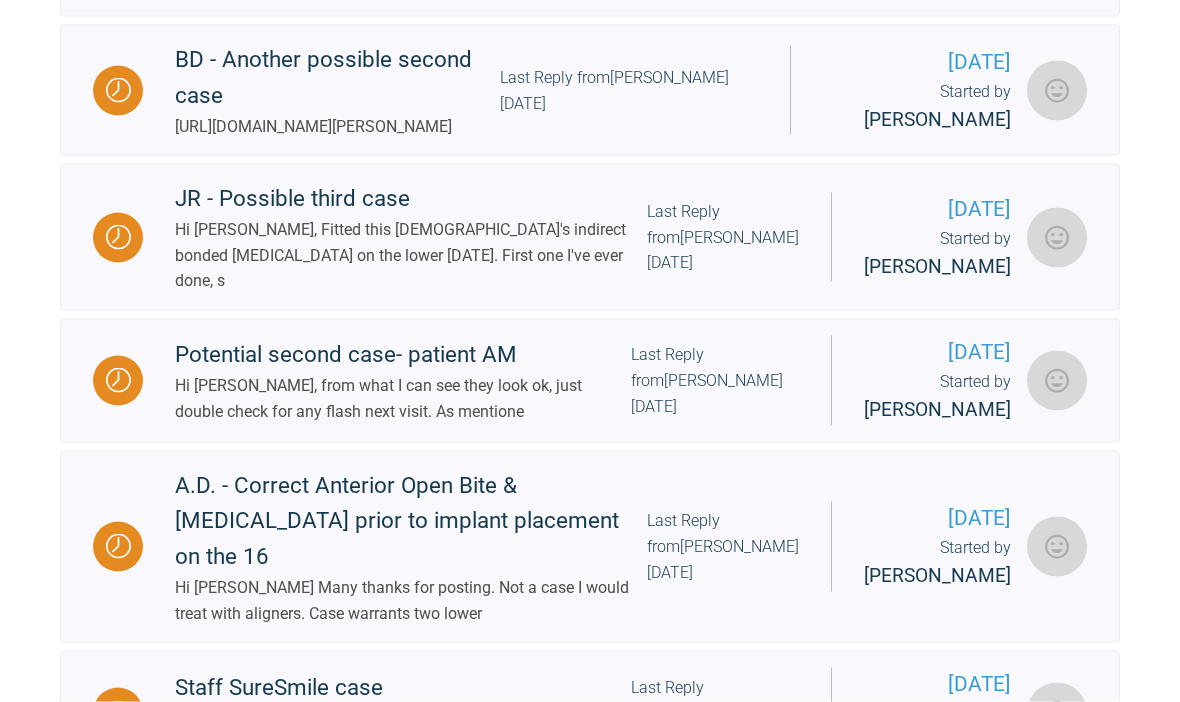 scroll, scrollTop: 889, scrollLeft: 0, axis: vertical 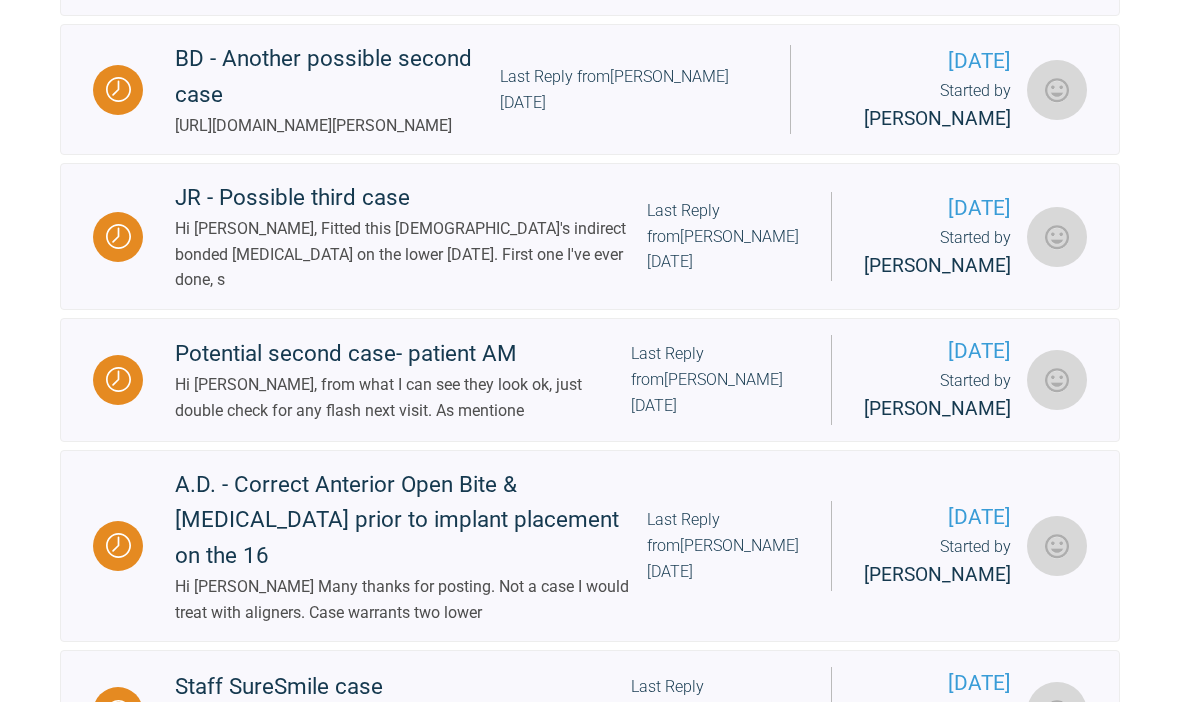 click at bounding box center (1057, 90) 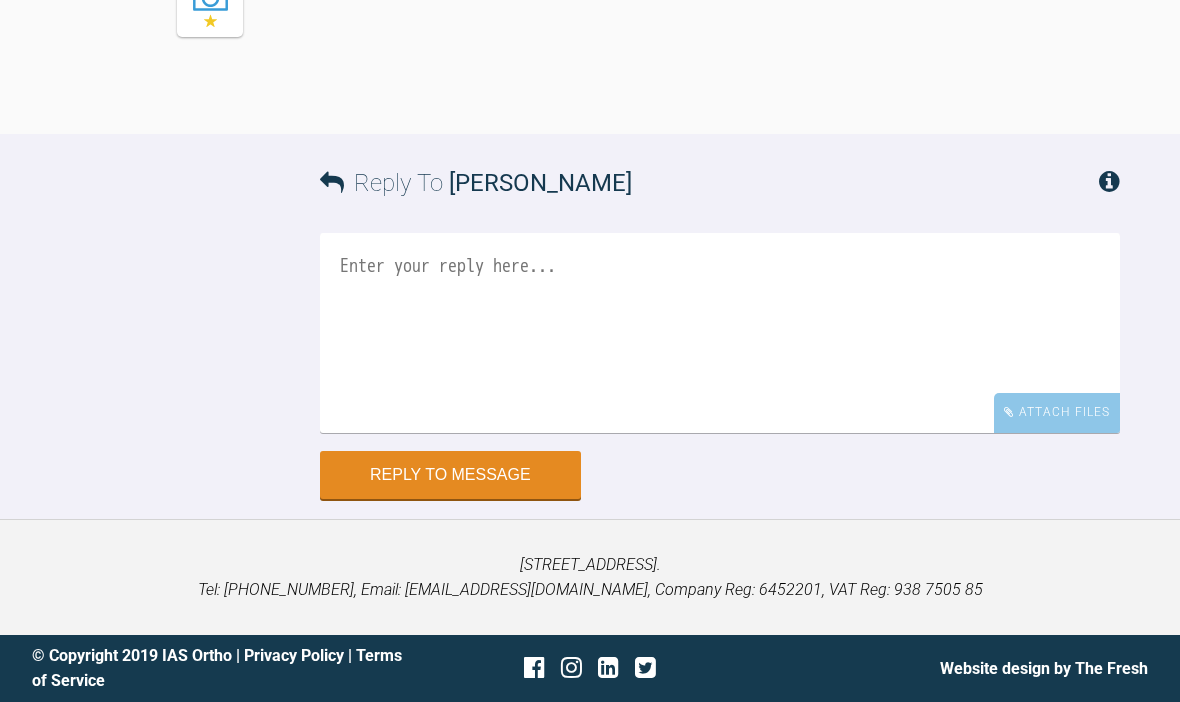 scroll, scrollTop: 68675, scrollLeft: 0, axis: vertical 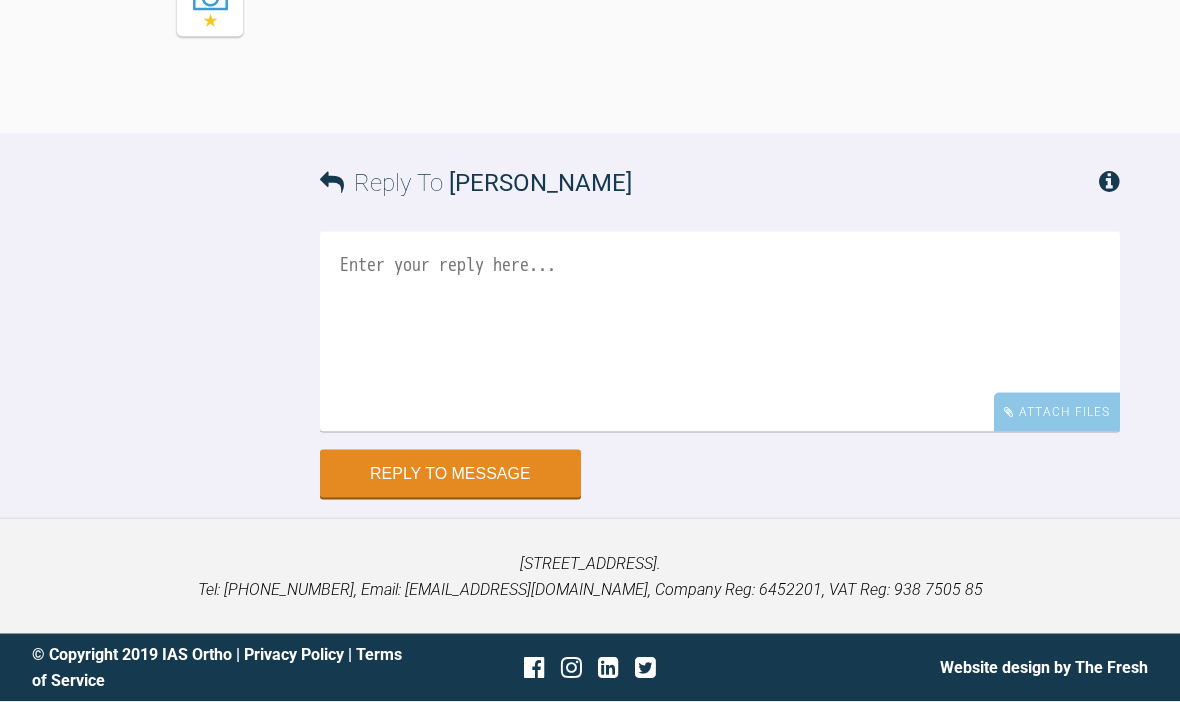 click at bounding box center [391, -2129] 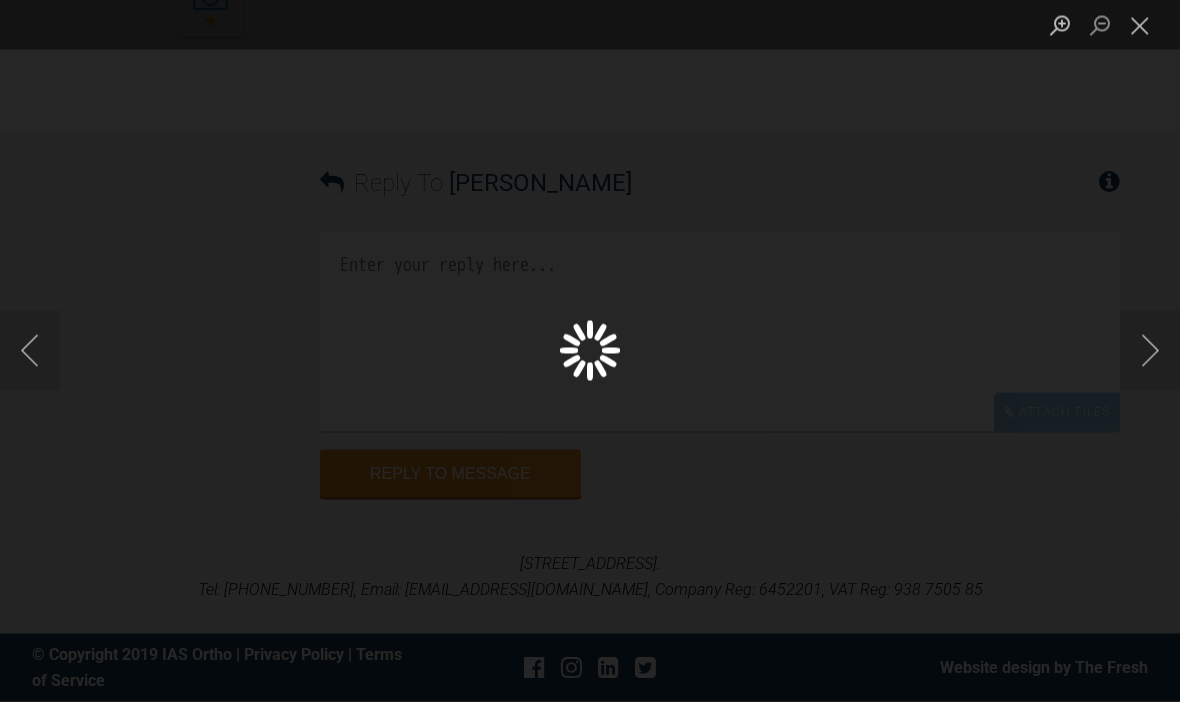 scroll, scrollTop: 68676, scrollLeft: 0, axis: vertical 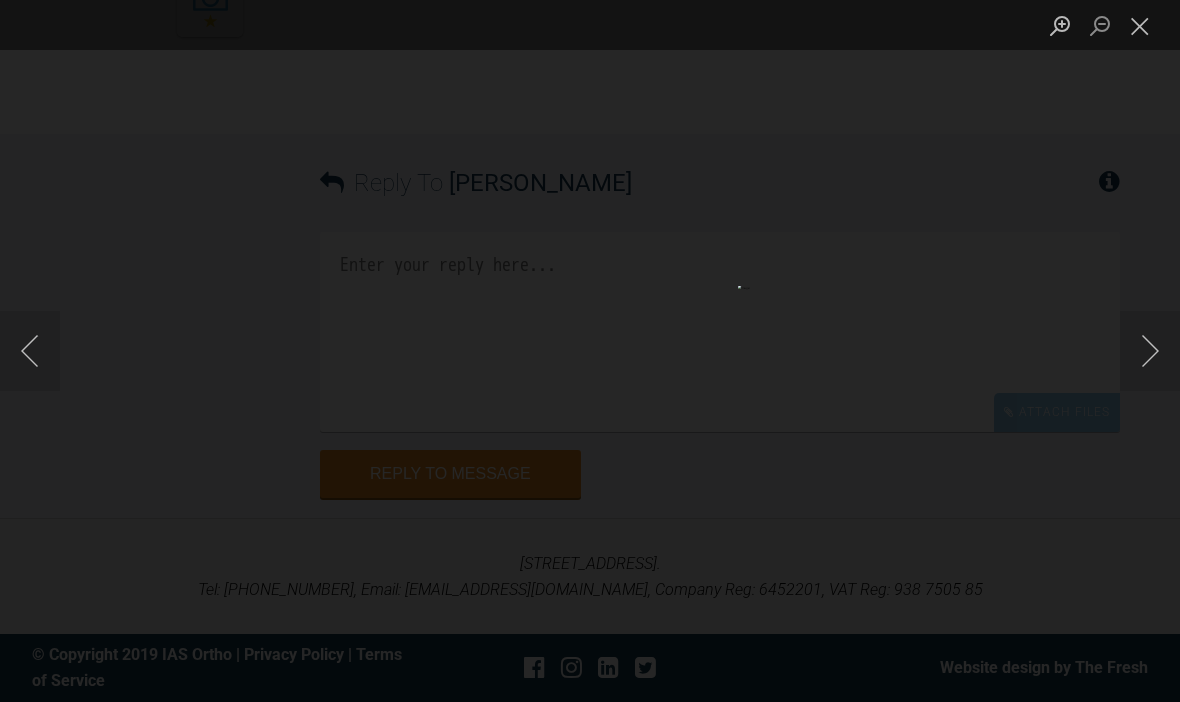 click at bounding box center (1140, 25) 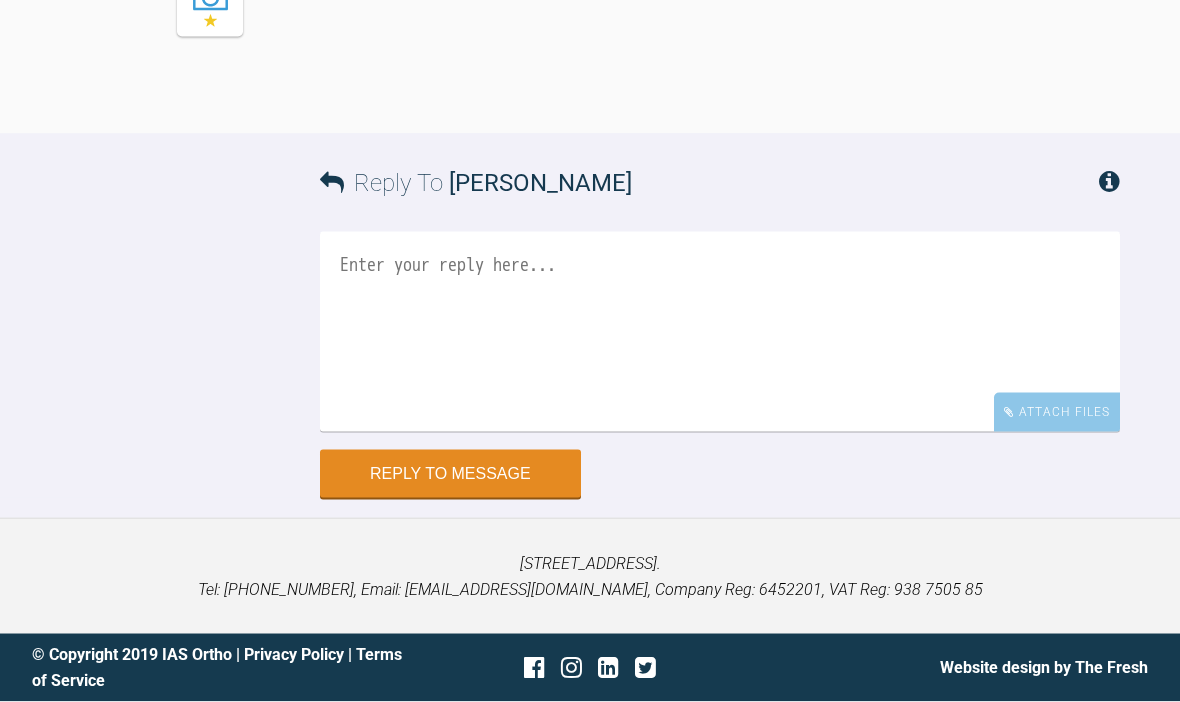 scroll, scrollTop: 70792, scrollLeft: 0, axis: vertical 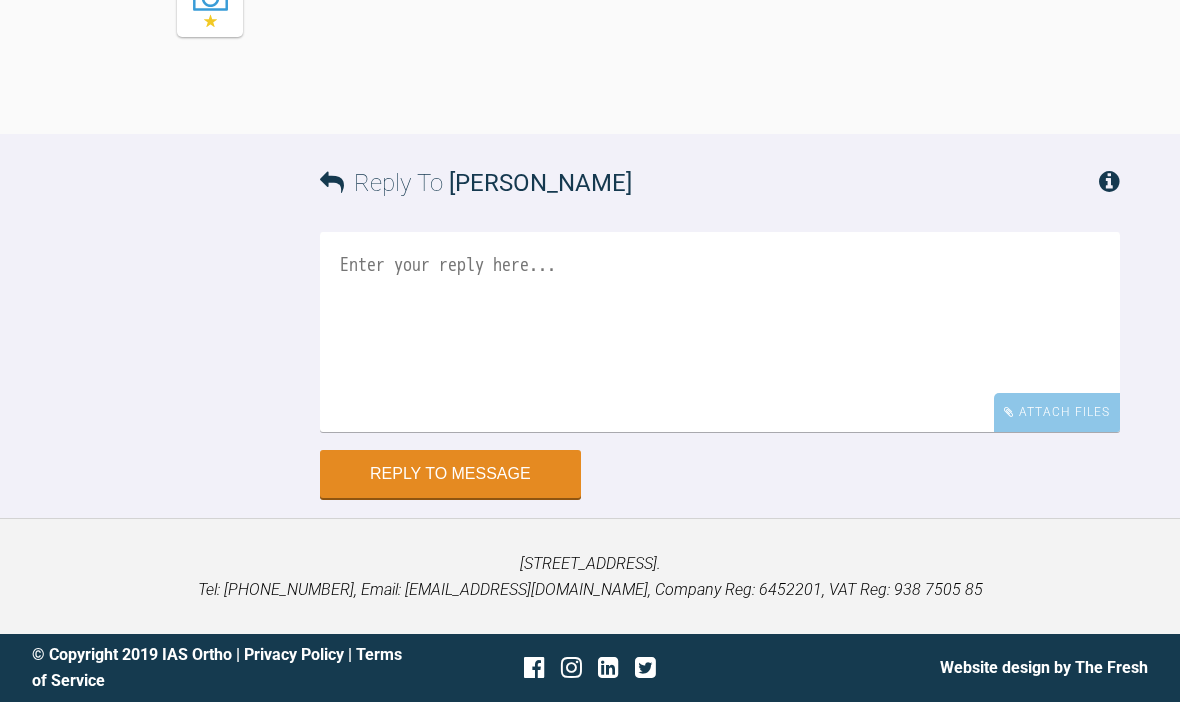 click on "[URL][DOMAIN_NAME][PERSON_NAME]" at bounding box center [575, -429] 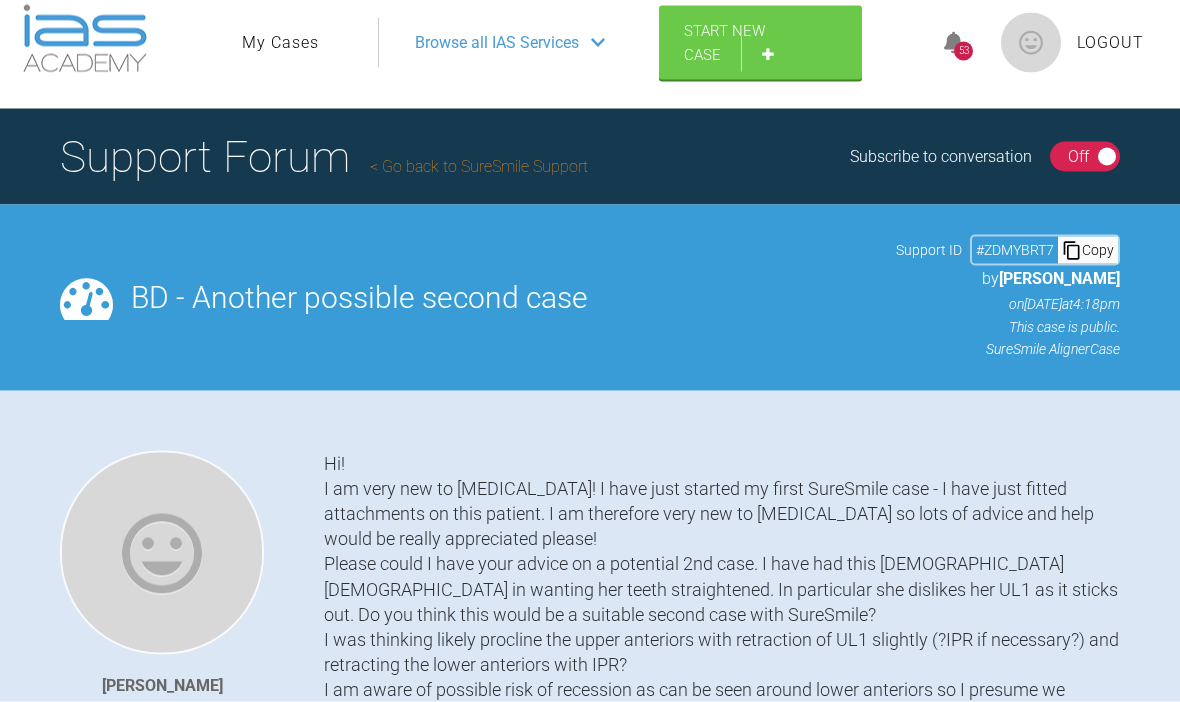 scroll, scrollTop: 0, scrollLeft: 0, axis: both 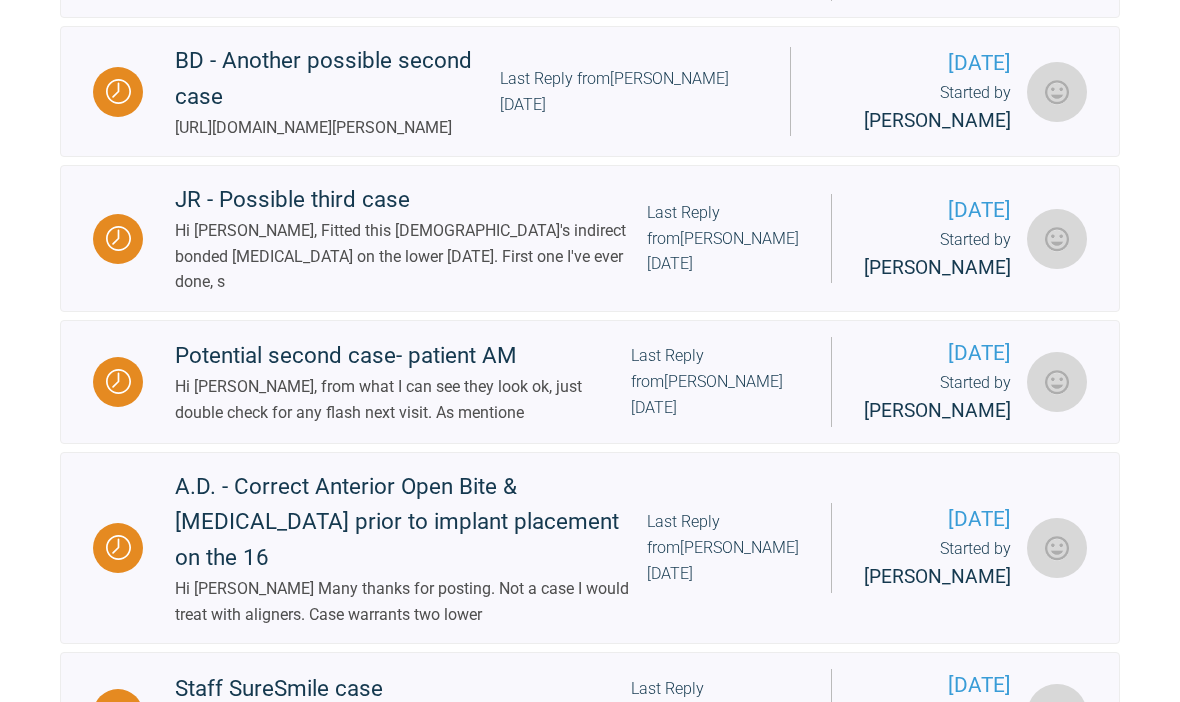 click at bounding box center (118, 238) 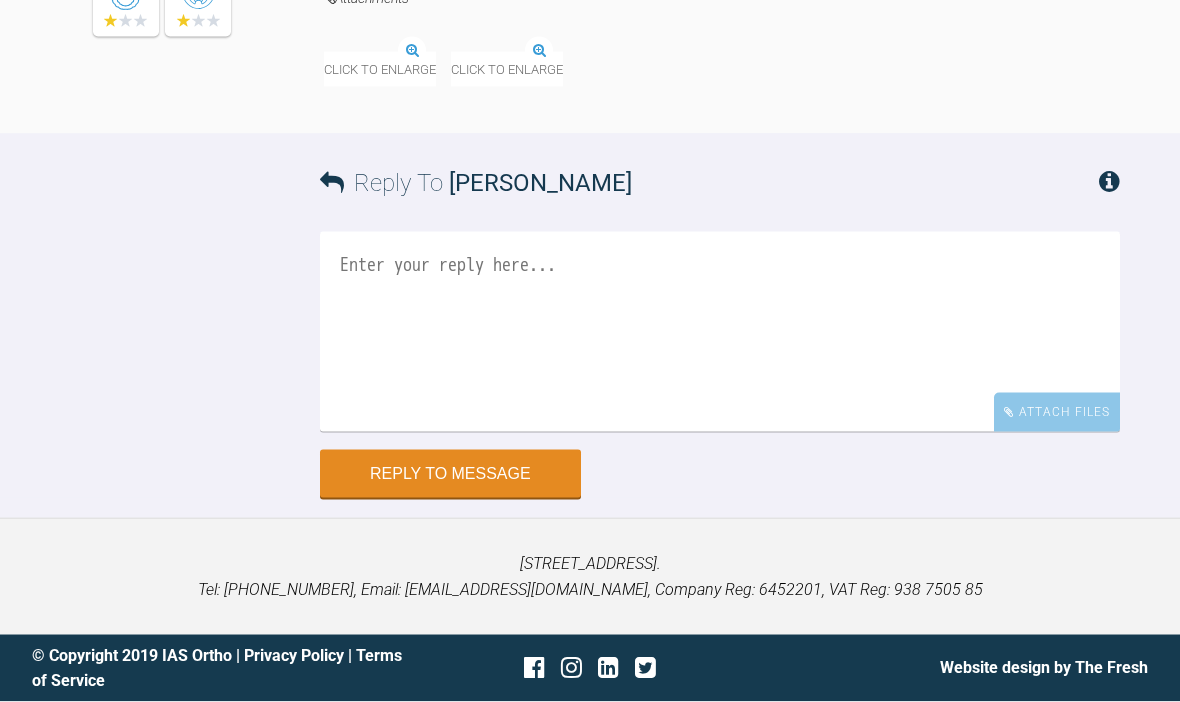 scroll, scrollTop: 31942, scrollLeft: 0, axis: vertical 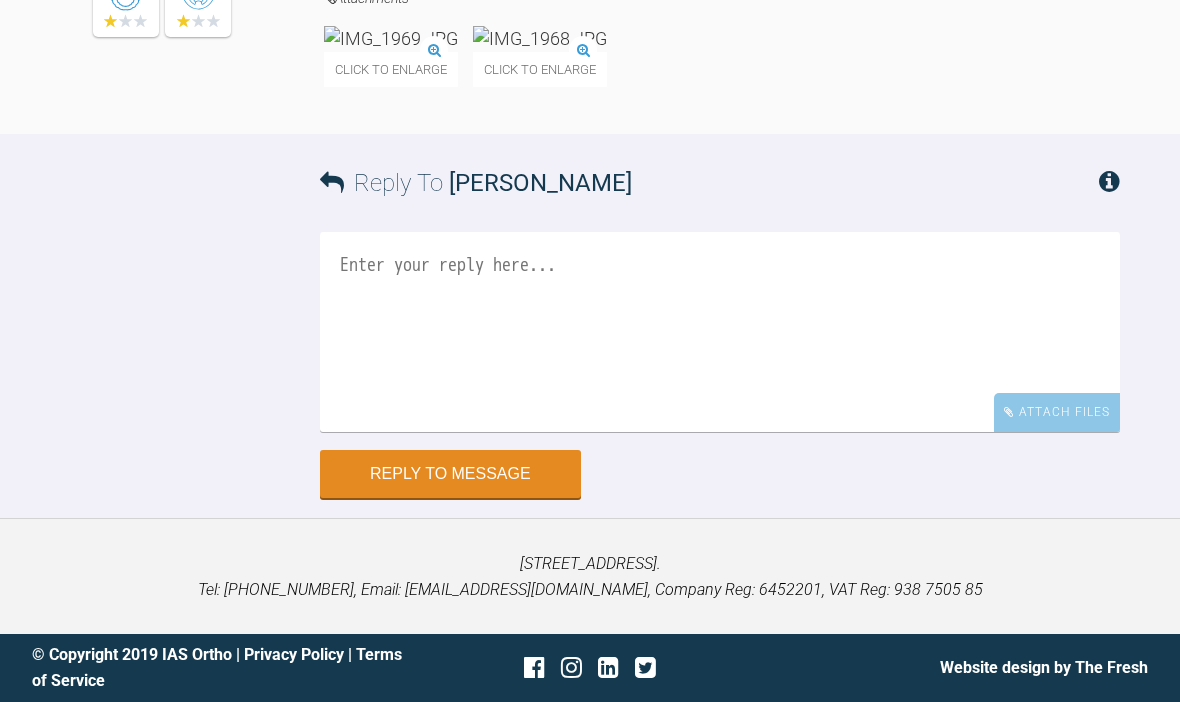 click at bounding box center (391, 38) 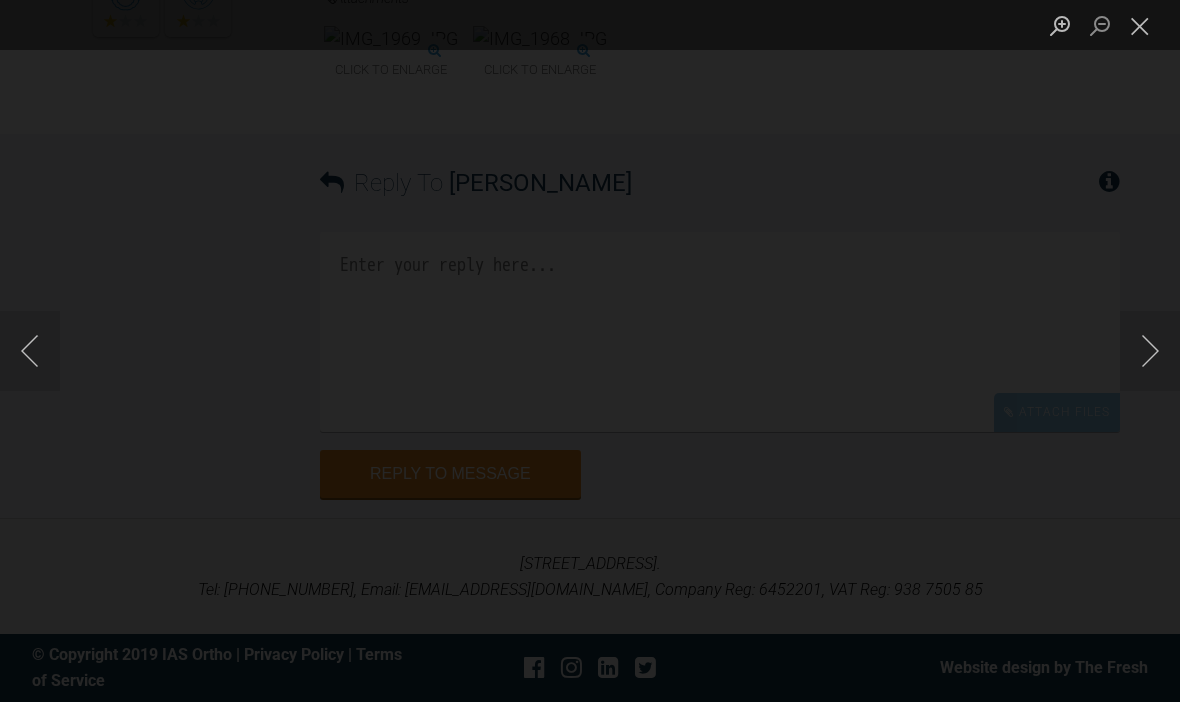 click at bounding box center [1150, 351] 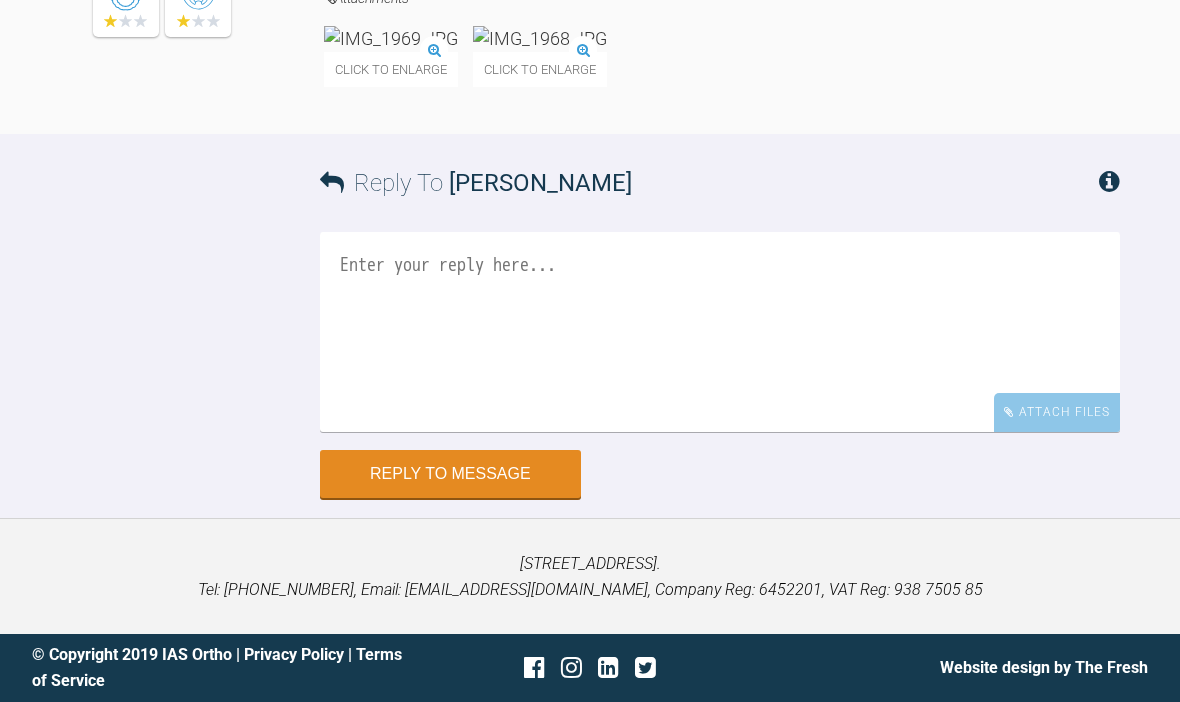 scroll, scrollTop: 31859, scrollLeft: 0, axis: vertical 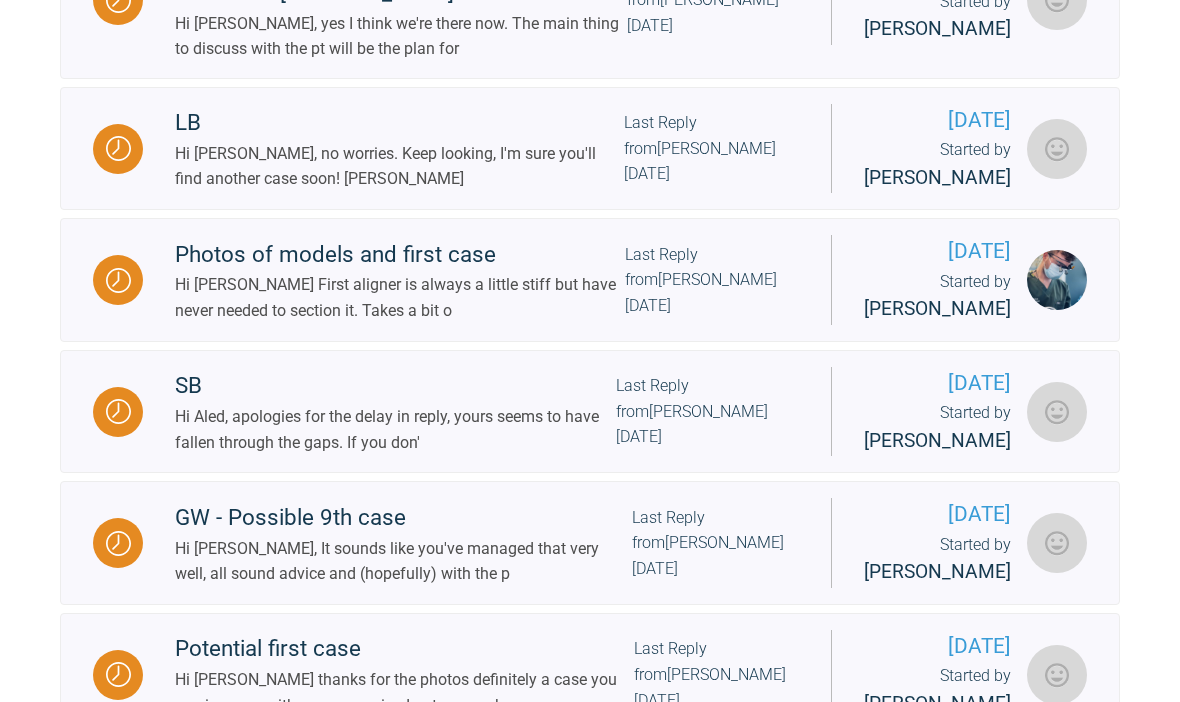 click at bounding box center (1057, -148) 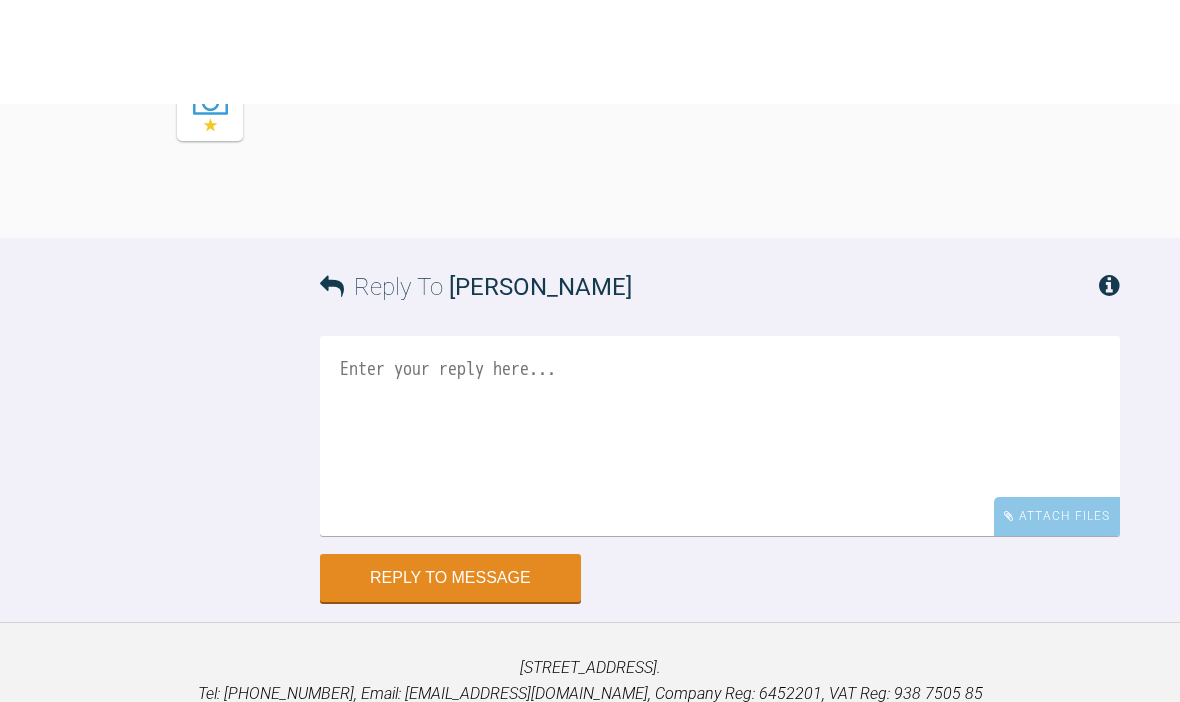 scroll, scrollTop: 52525, scrollLeft: 0, axis: vertical 